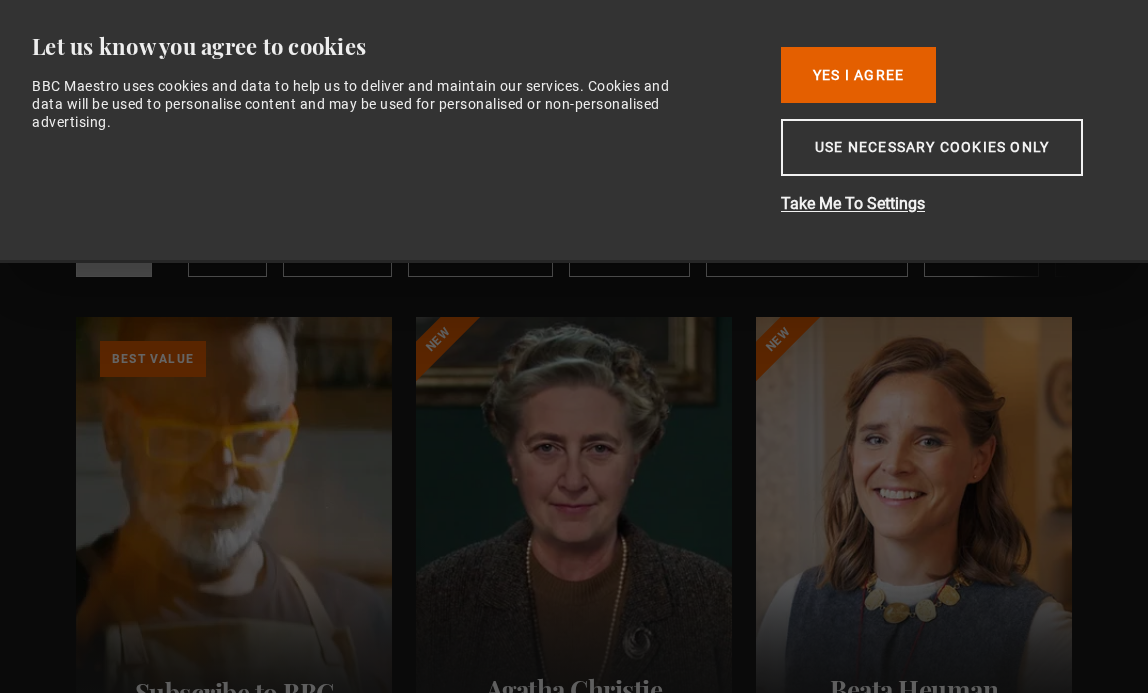 scroll, scrollTop: 0, scrollLeft: 0, axis: both 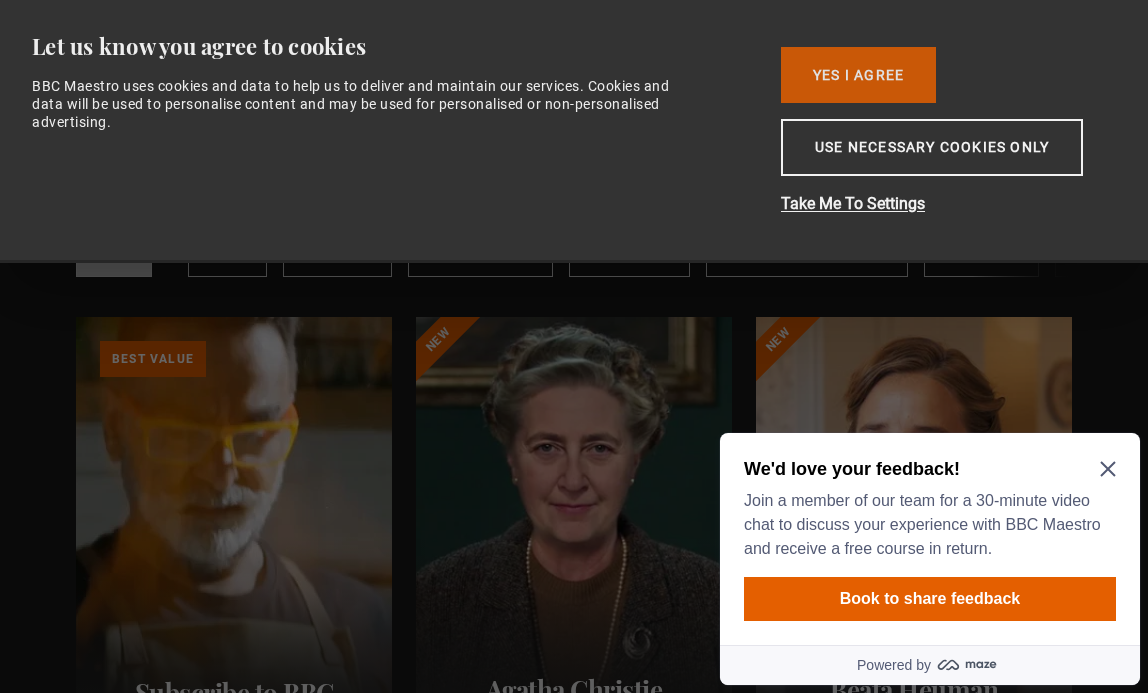 click on "Yes I Agree" at bounding box center (858, 75) 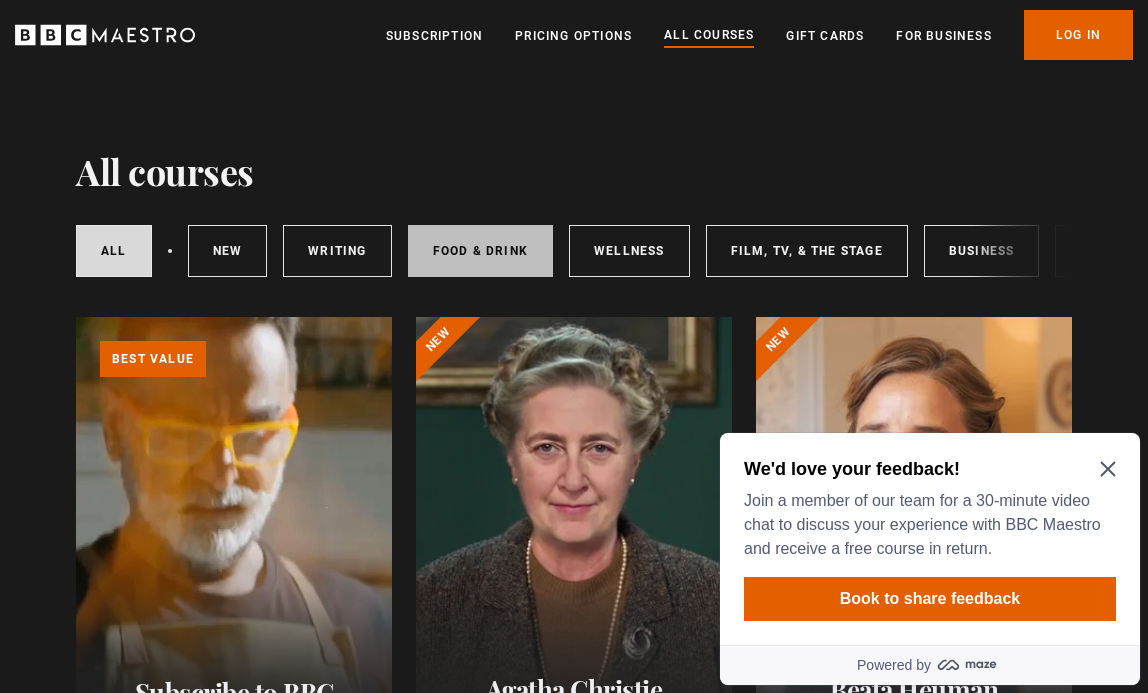 click on "Food & Drink" at bounding box center (480, 251) 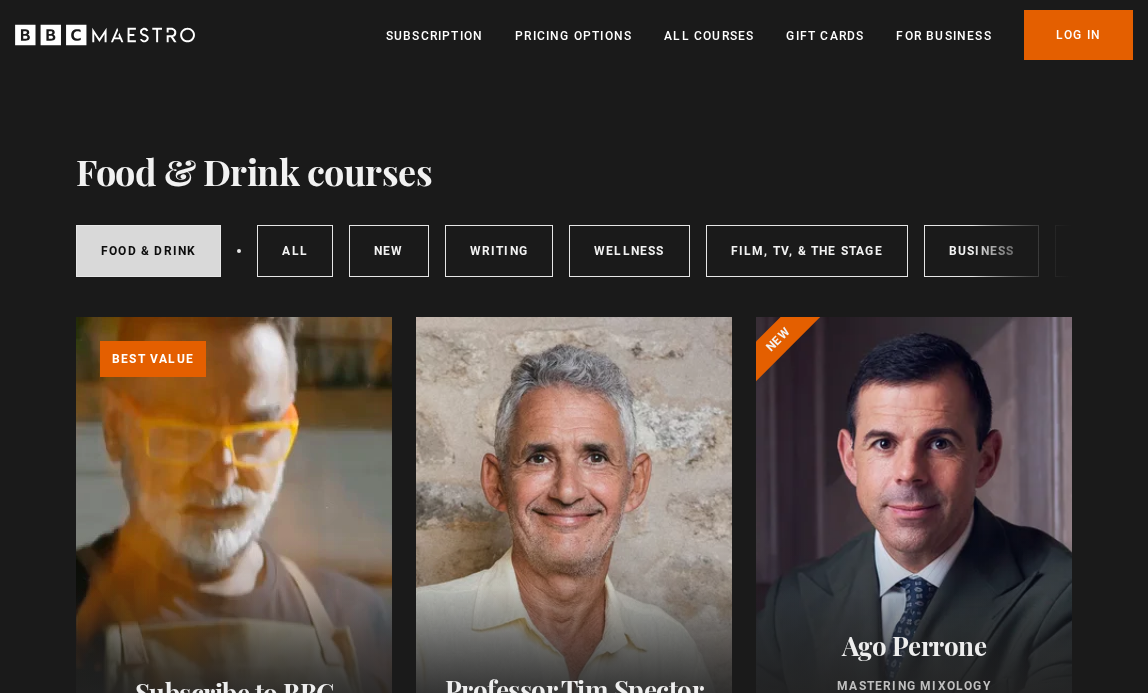 scroll, scrollTop: 0, scrollLeft: 0, axis: both 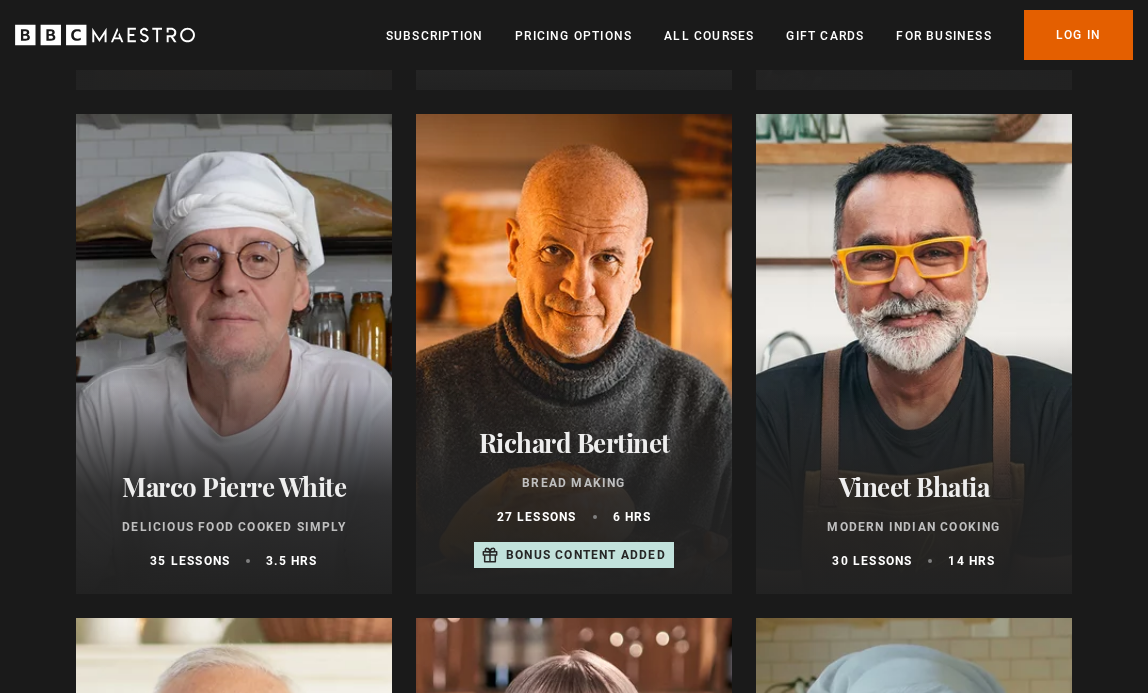 click at bounding box center (574, 354) 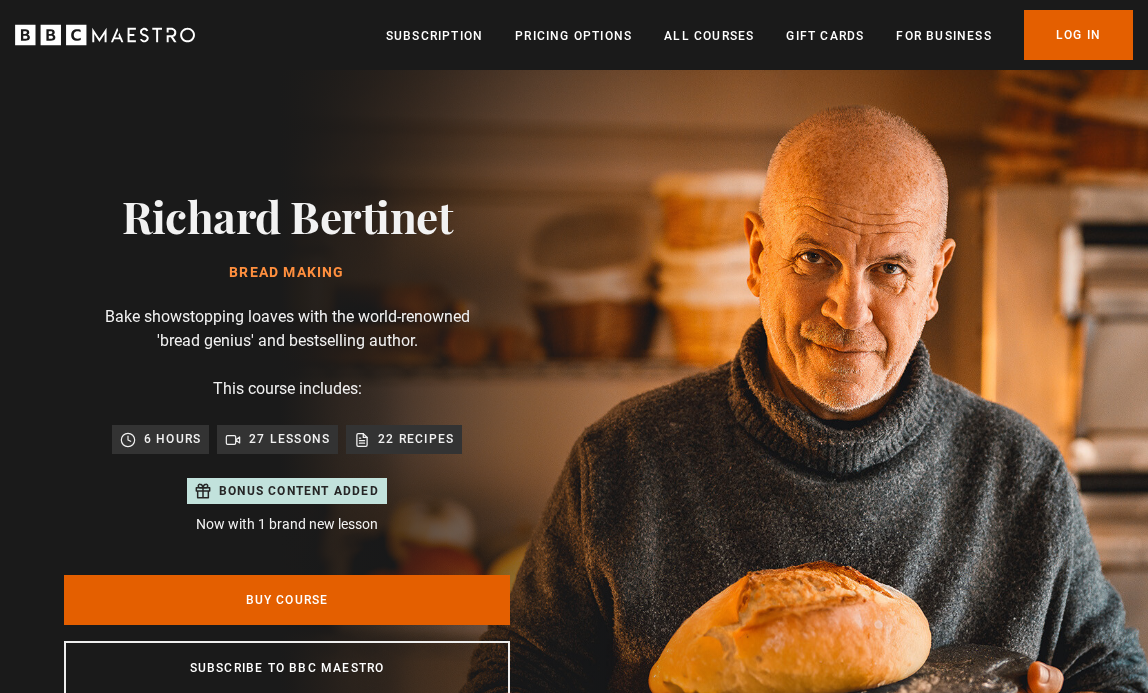 scroll, scrollTop: 37, scrollLeft: 0, axis: vertical 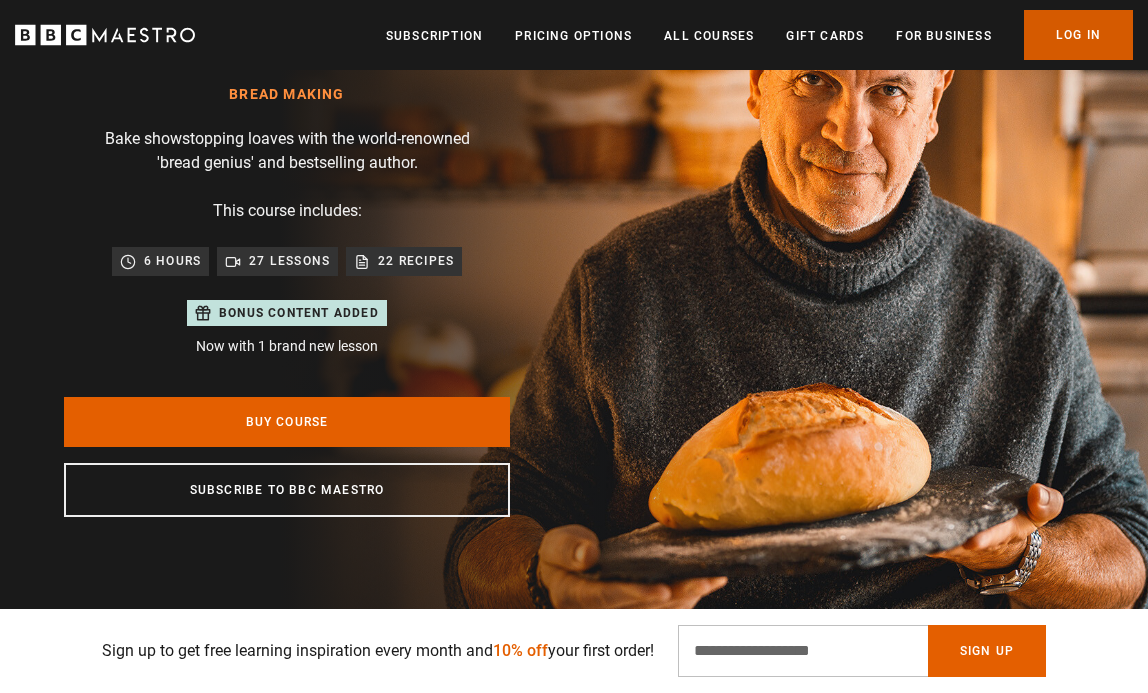 click on "Log In" at bounding box center [1078, 35] 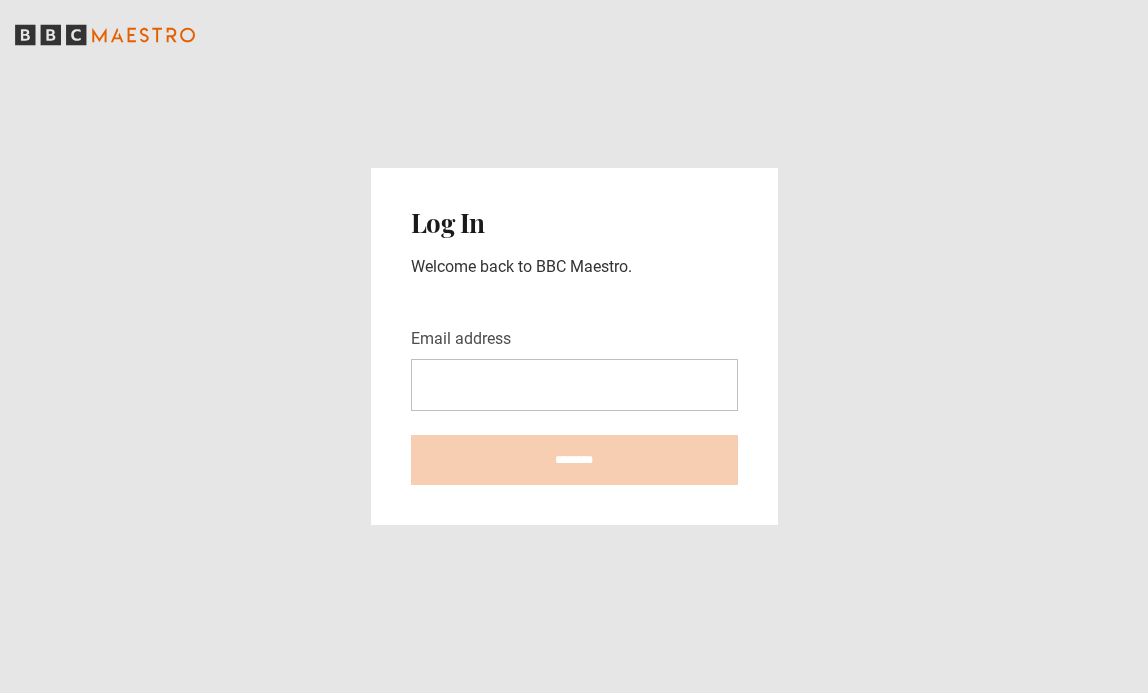 scroll, scrollTop: 0, scrollLeft: 0, axis: both 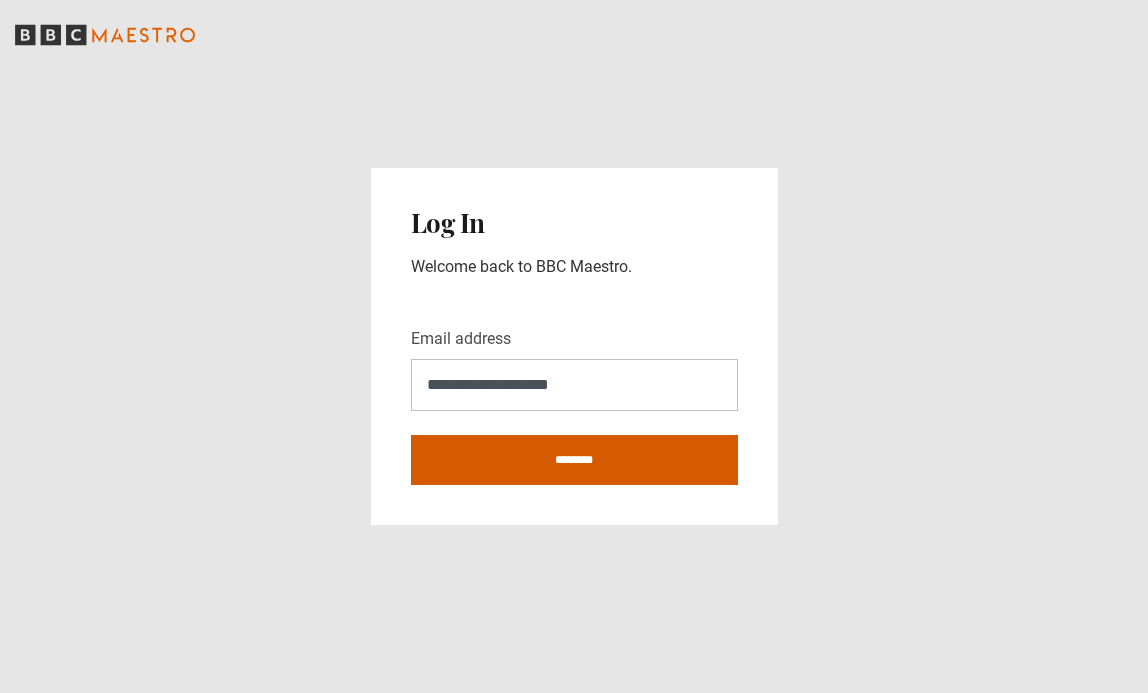 click on "********" at bounding box center (574, 460) 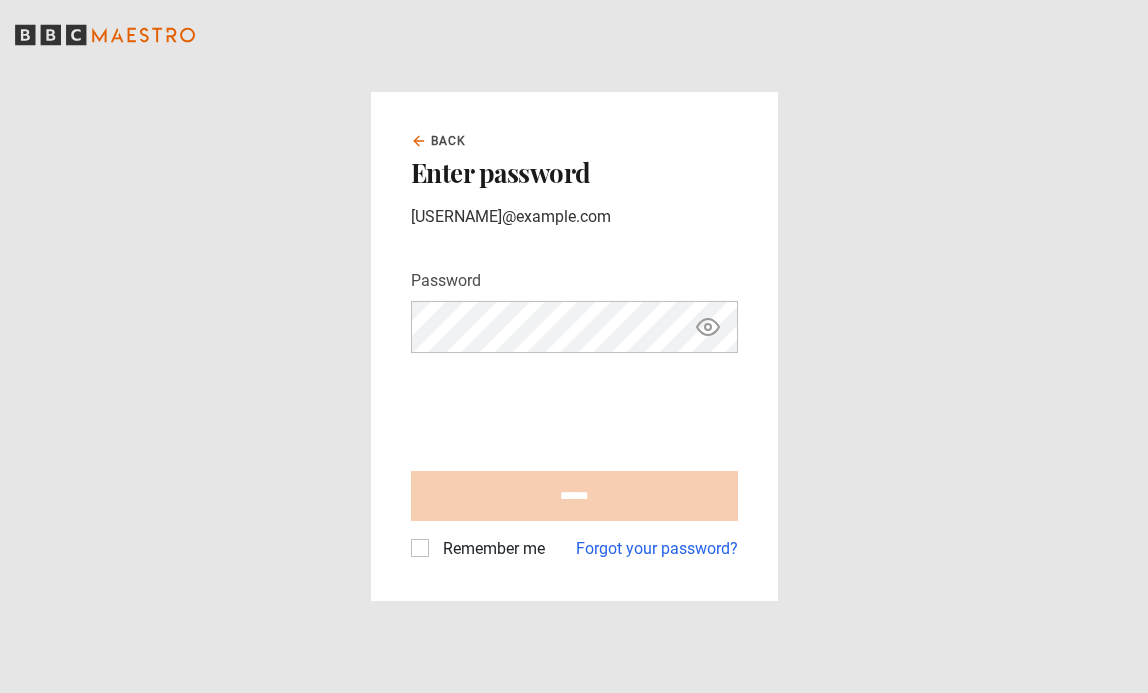 scroll, scrollTop: 0, scrollLeft: 0, axis: both 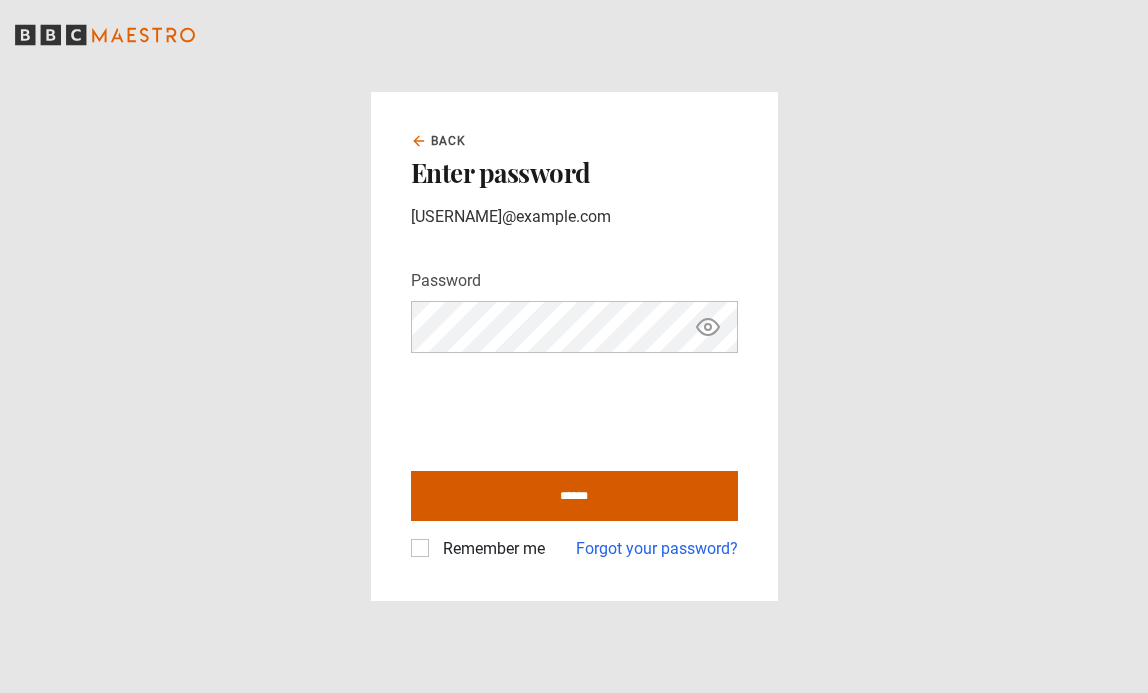 click on "******" at bounding box center [574, 496] 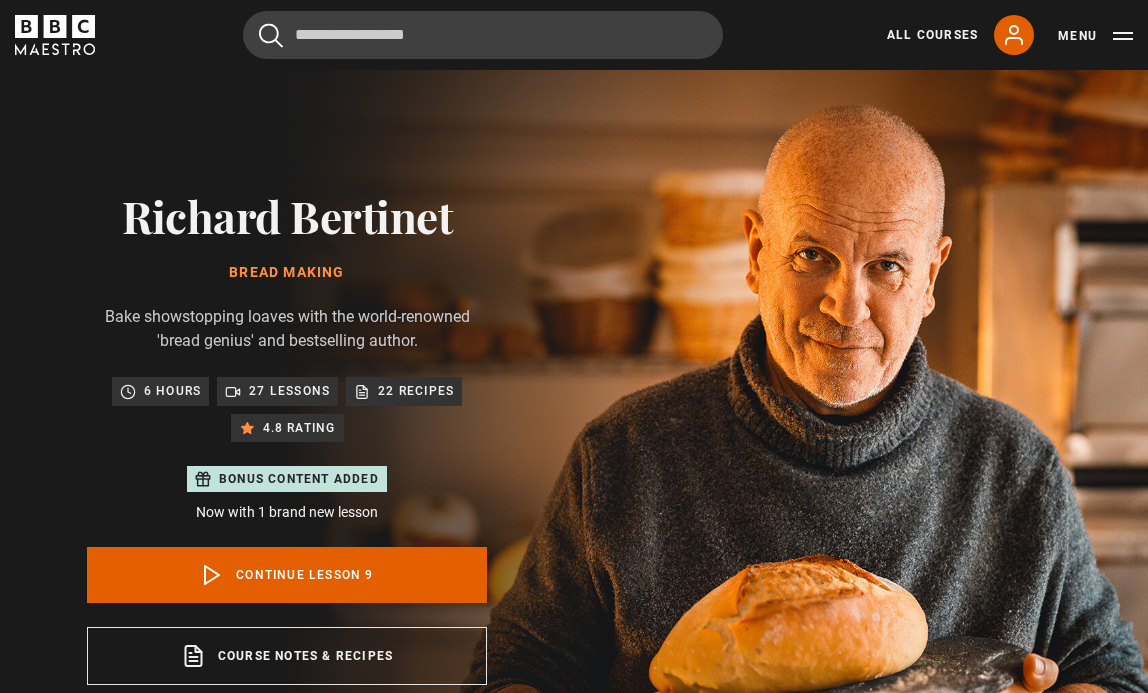 scroll, scrollTop: 804, scrollLeft: 0, axis: vertical 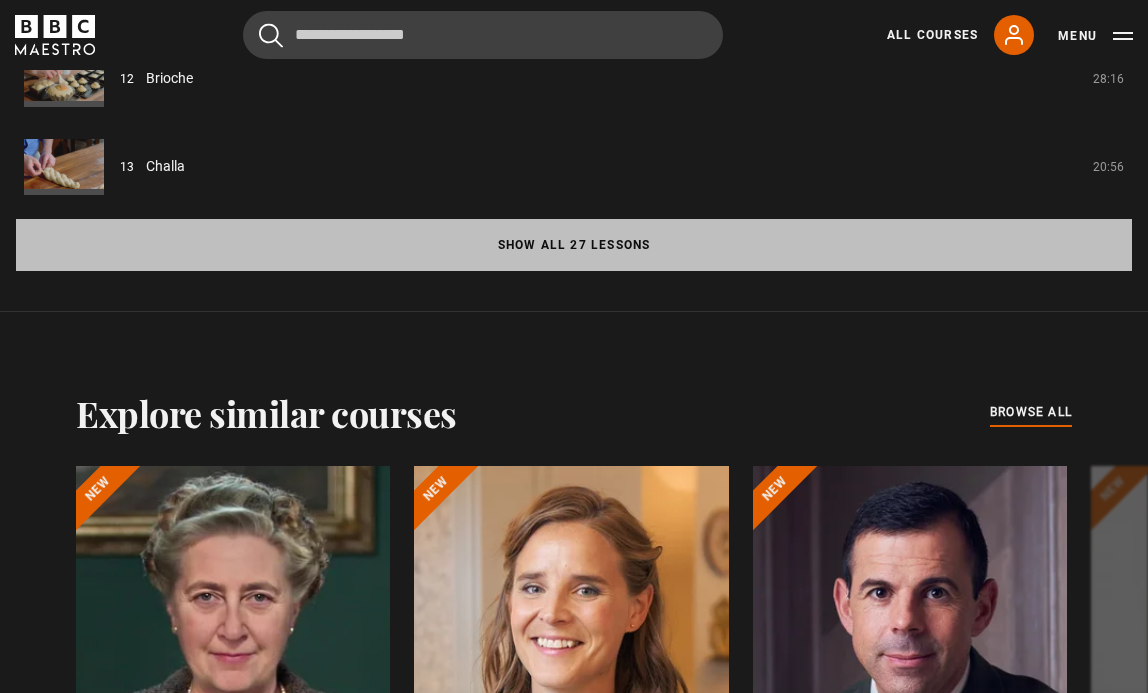 click on "Show all 27 lessons" at bounding box center [574, 245] 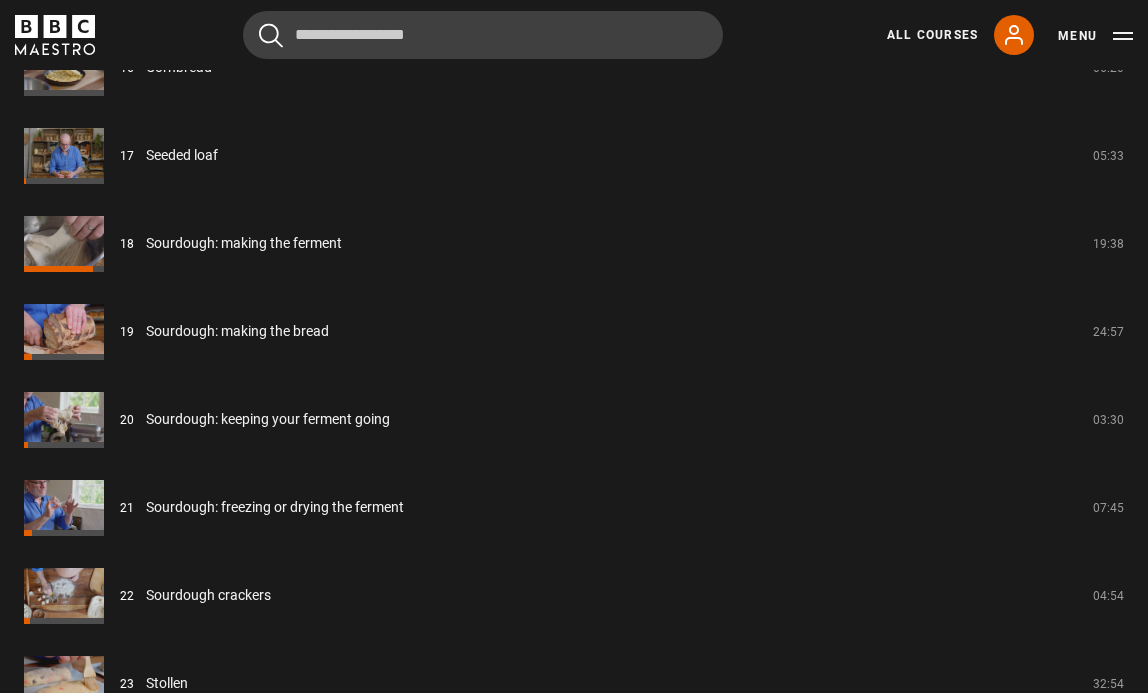scroll, scrollTop: 3197, scrollLeft: 0, axis: vertical 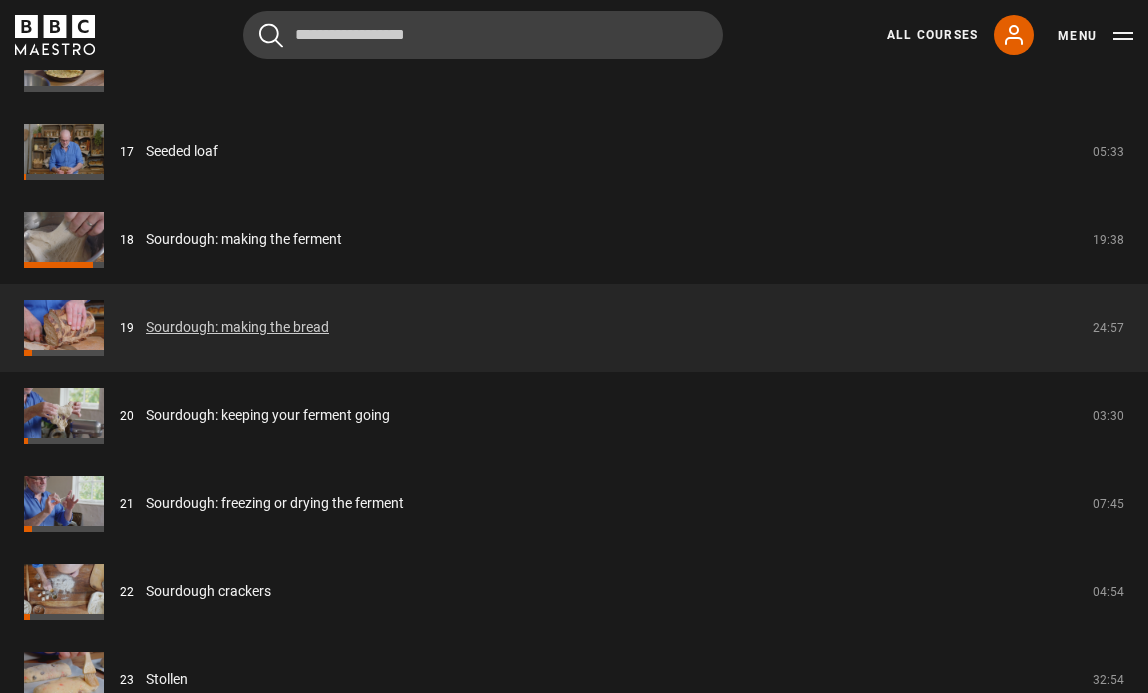 click on "Sourdough: making the bread" at bounding box center [237, 327] 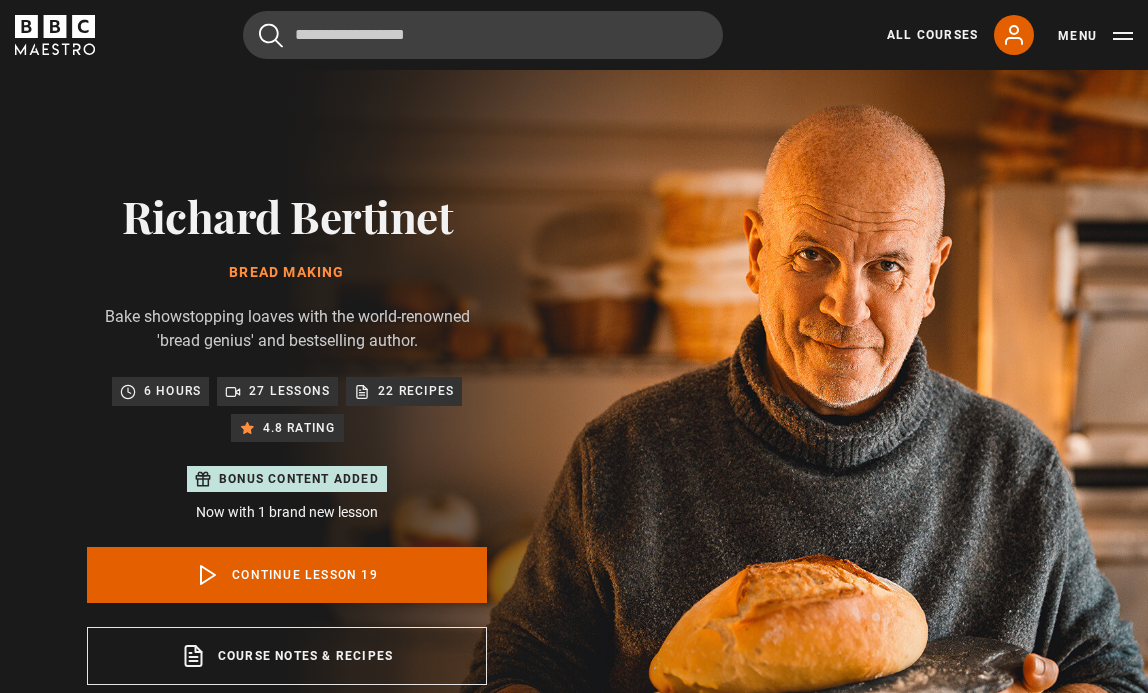 scroll, scrollTop: 804, scrollLeft: 0, axis: vertical 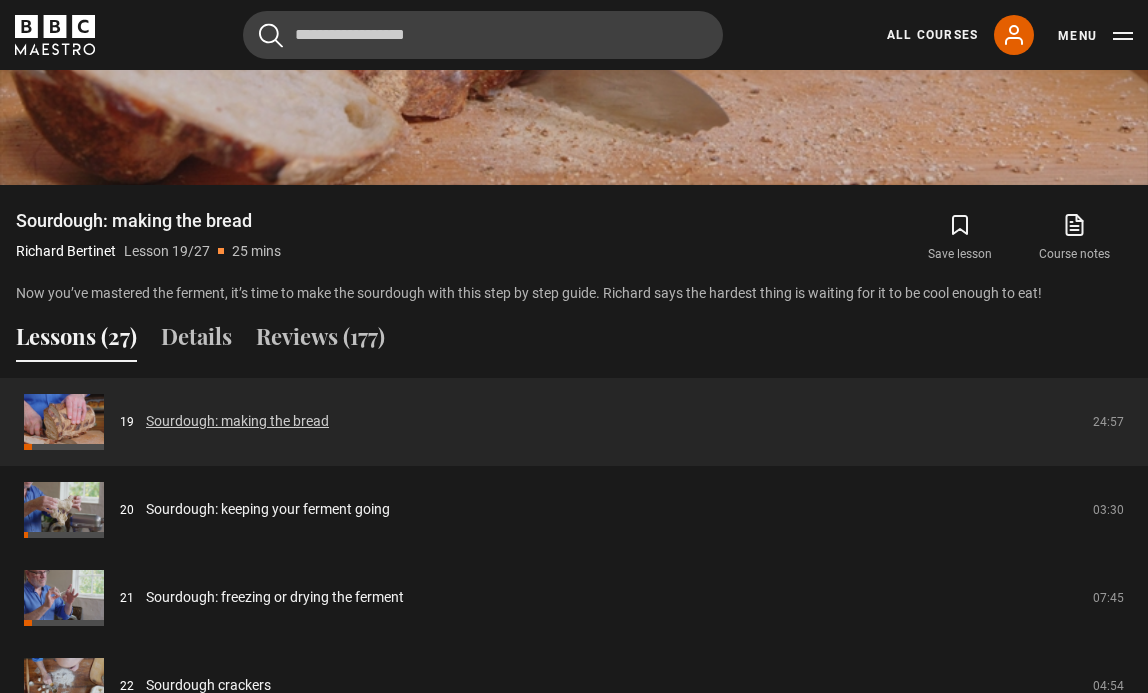 click on "Sourdough: making the bread" at bounding box center (237, 421) 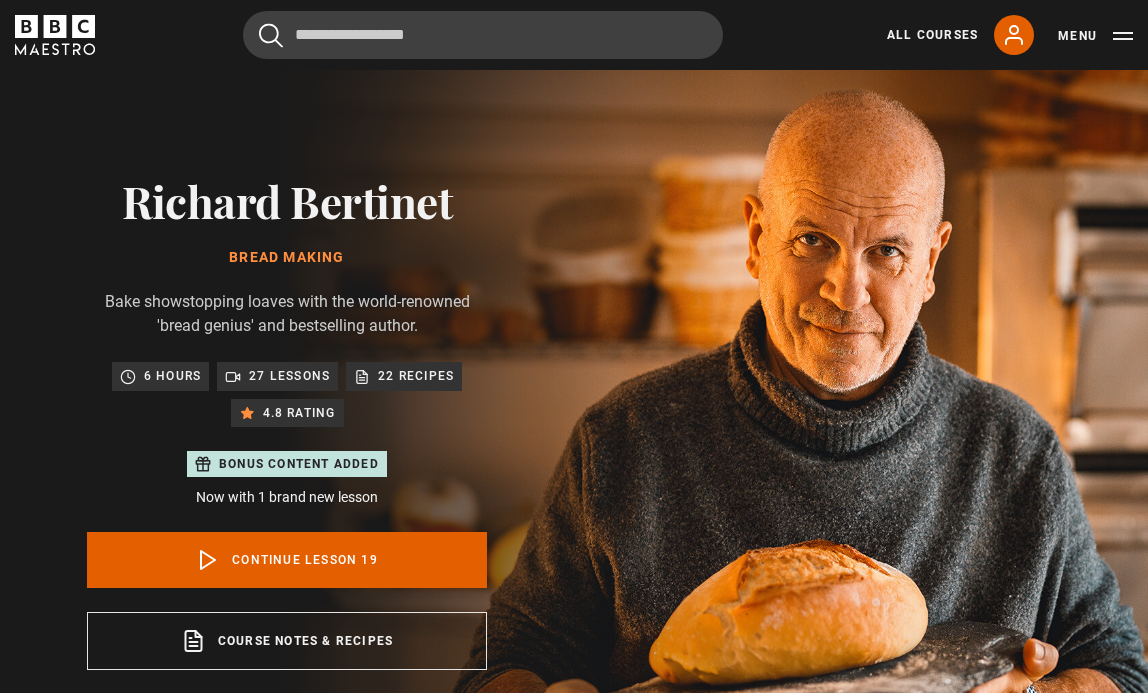 scroll, scrollTop: 18, scrollLeft: 0, axis: vertical 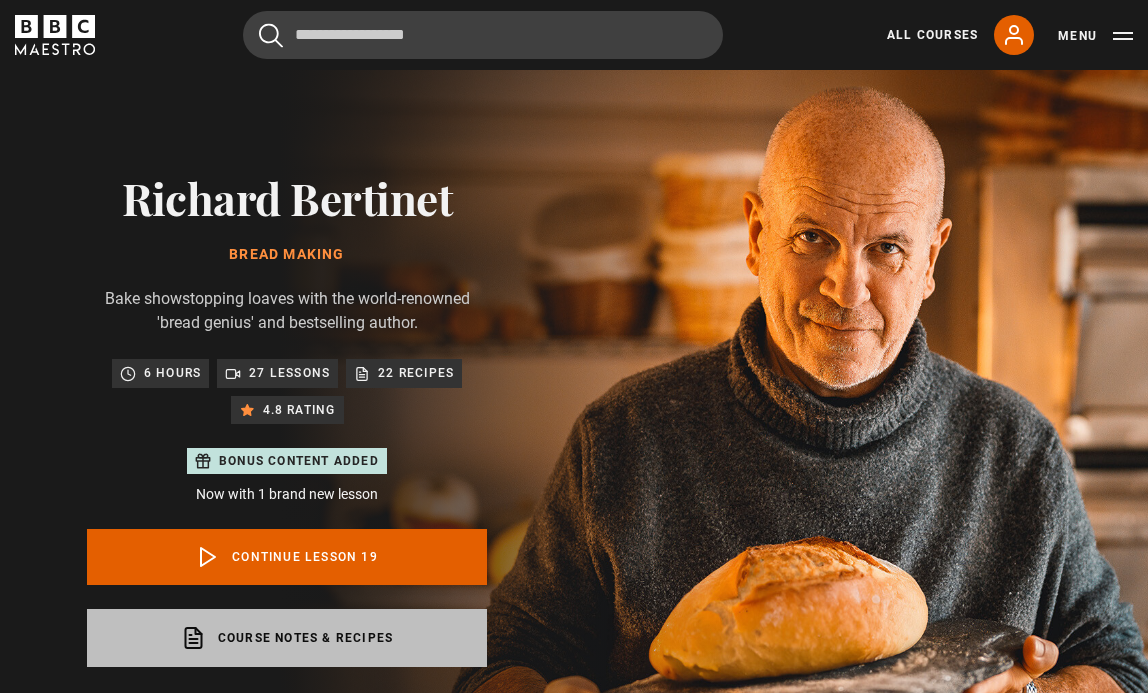 click on "Course notes & recipes
opens in a new tab" at bounding box center (287, 638) 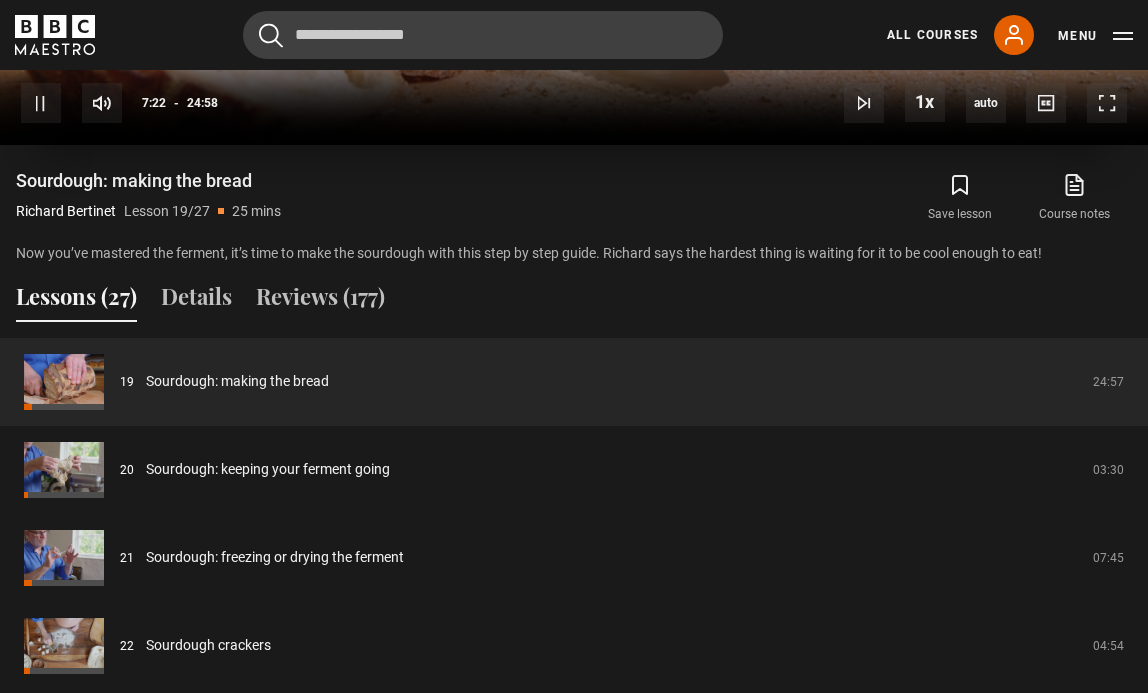 scroll, scrollTop: 1510, scrollLeft: 0, axis: vertical 